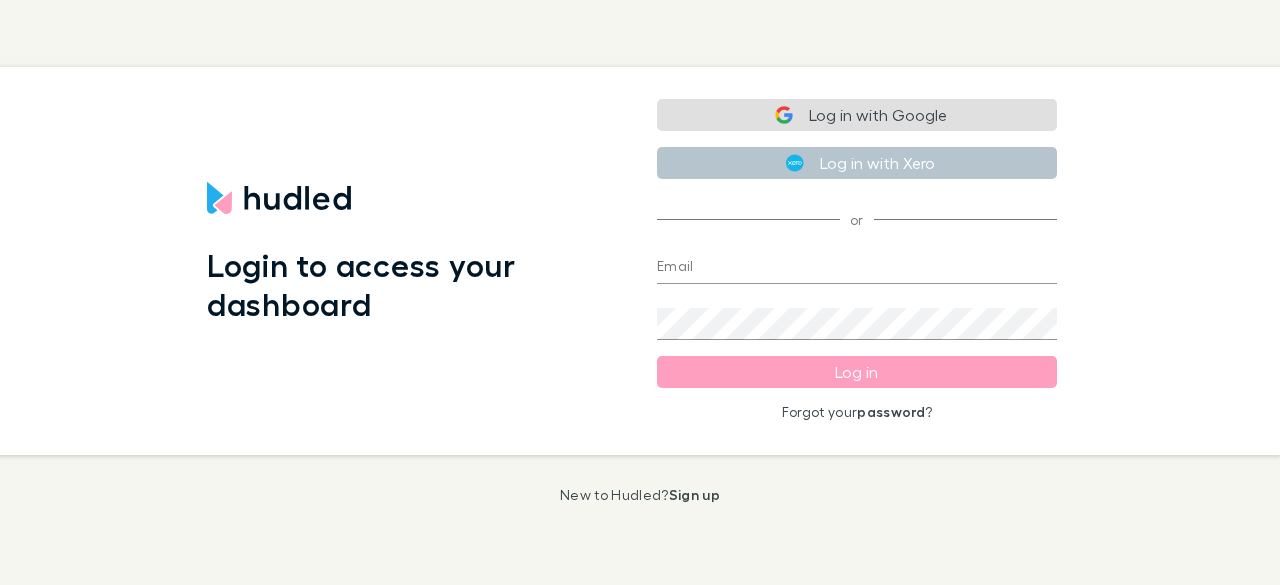 scroll, scrollTop: 0, scrollLeft: 0, axis: both 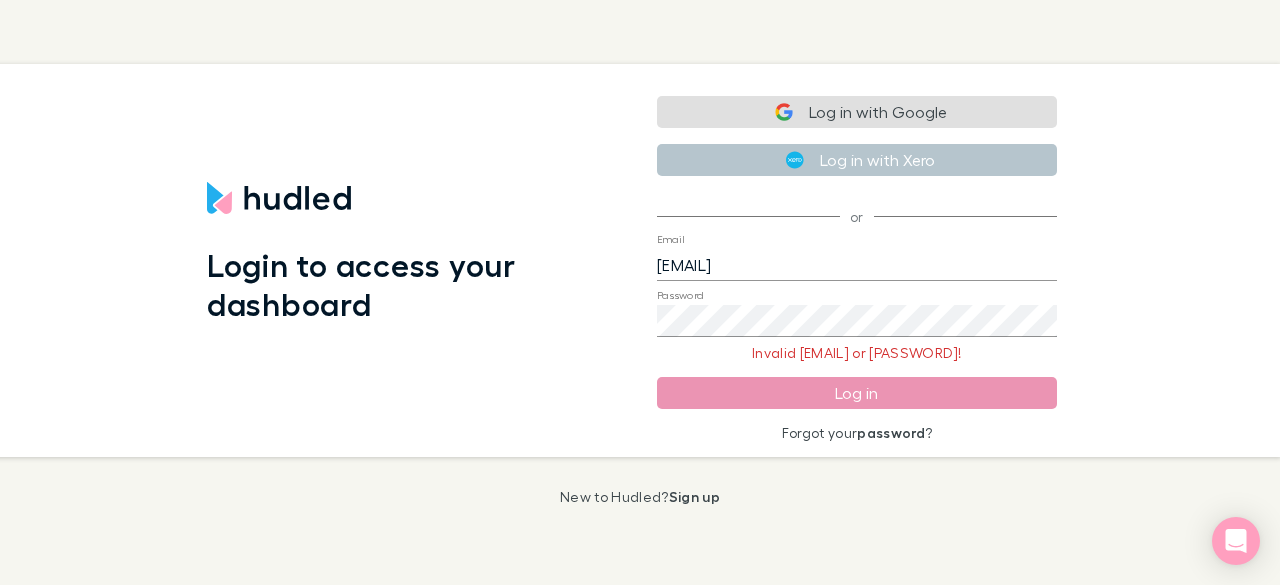 click on "Log in" at bounding box center [857, 393] 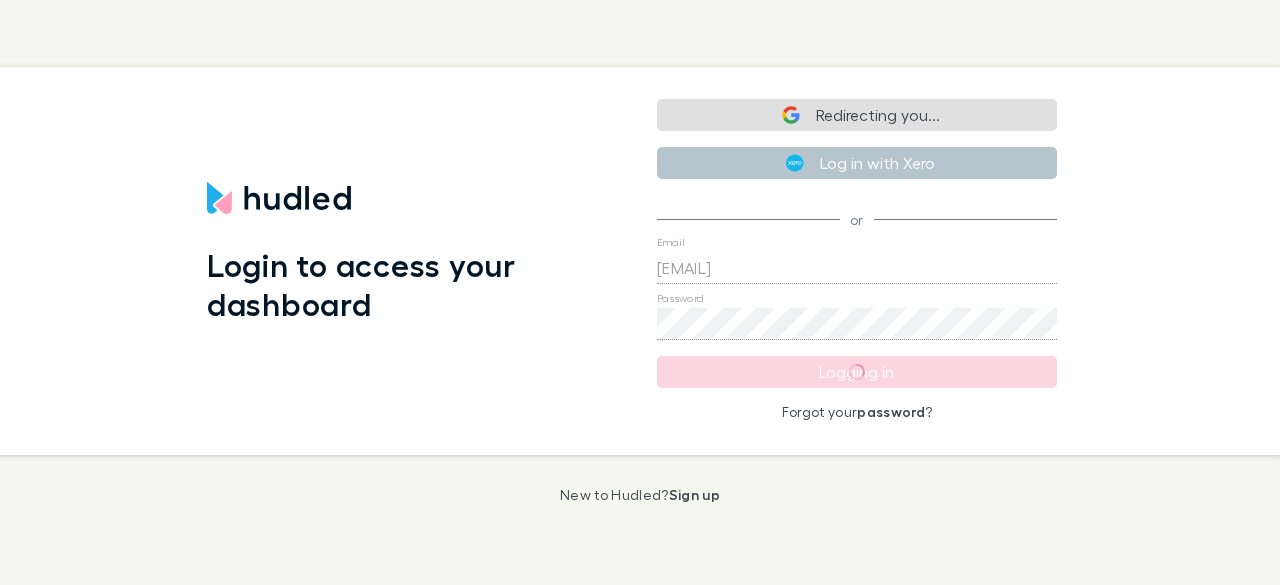 scroll, scrollTop: 0, scrollLeft: 0, axis: both 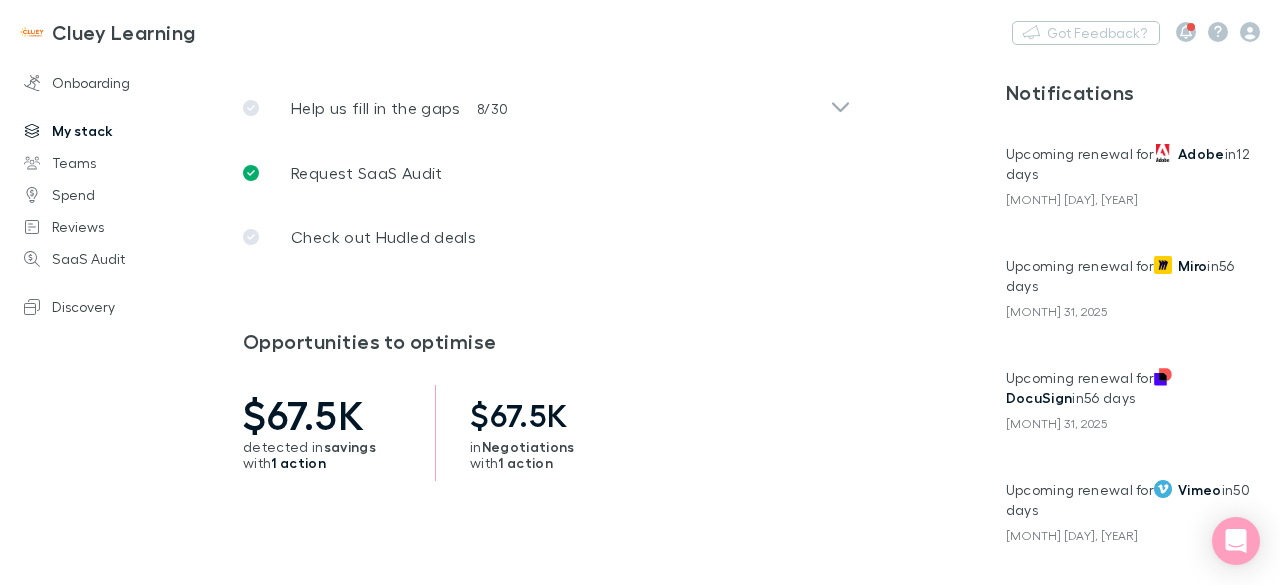 click on "My stack" at bounding box center (129, 131) 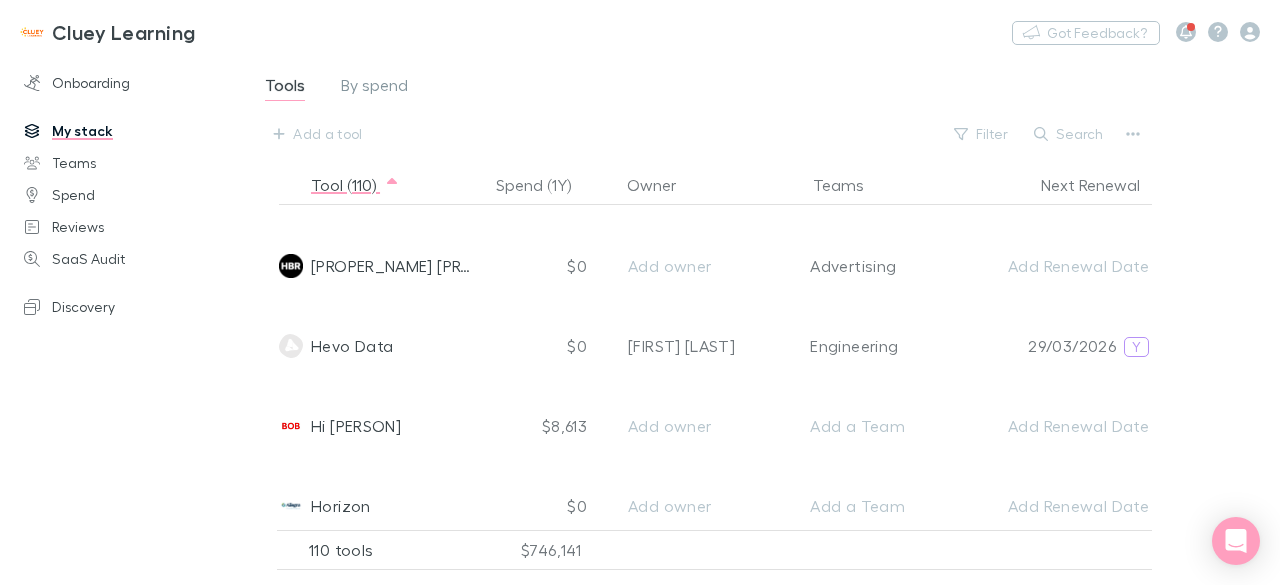 scroll, scrollTop: 3911, scrollLeft: 0, axis: vertical 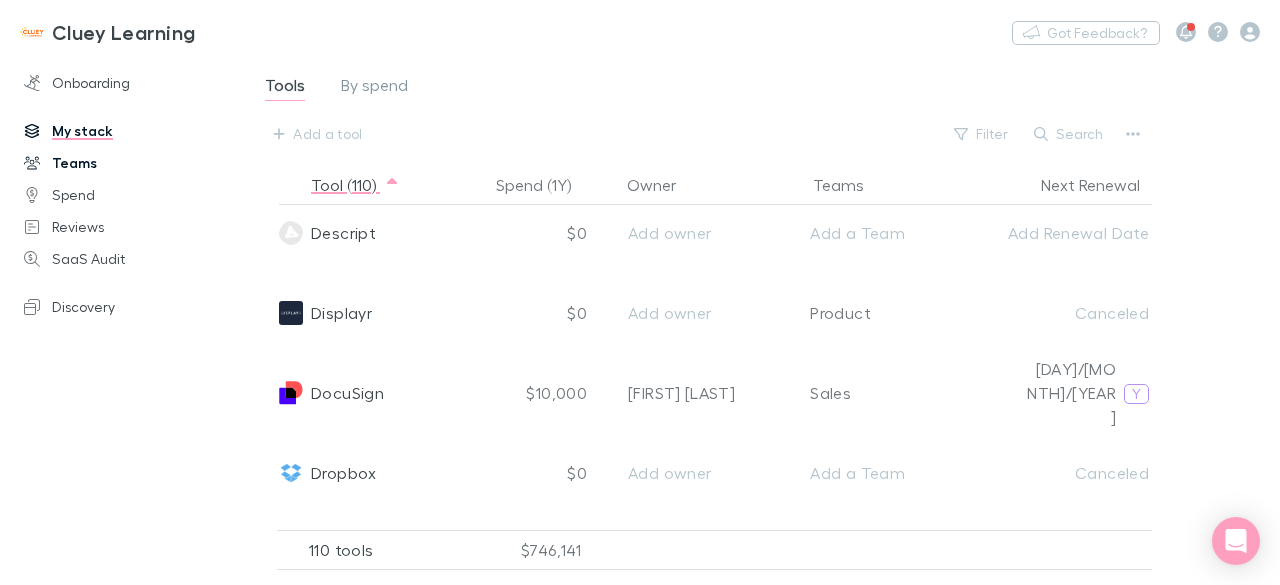 click on "Teams" at bounding box center (129, 163) 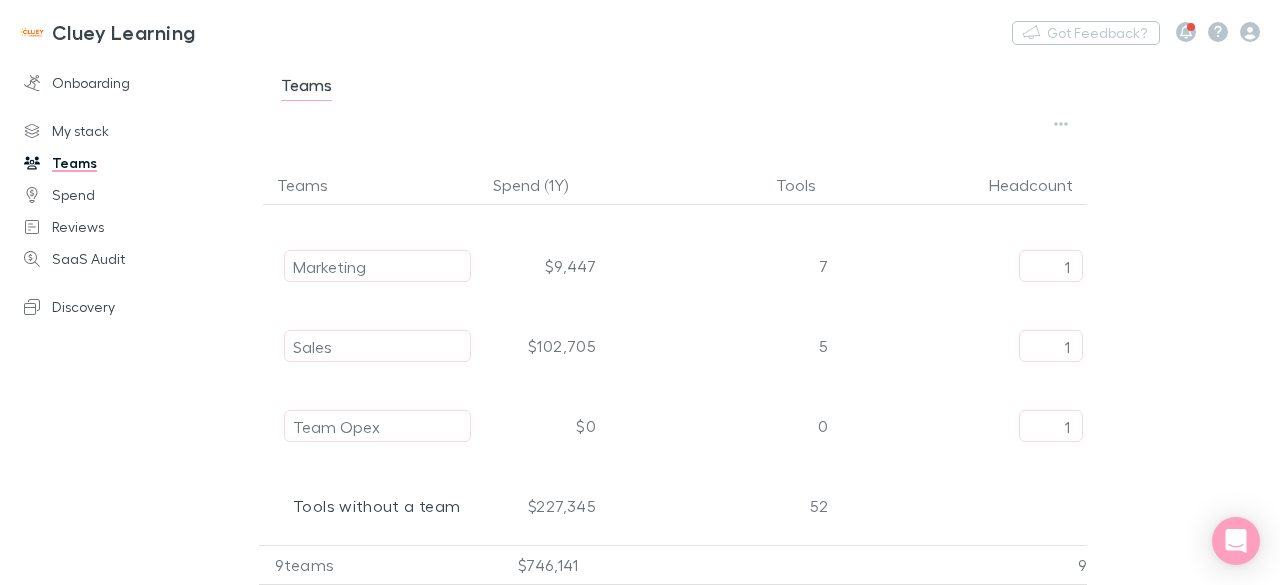 scroll, scrollTop: 0, scrollLeft: 0, axis: both 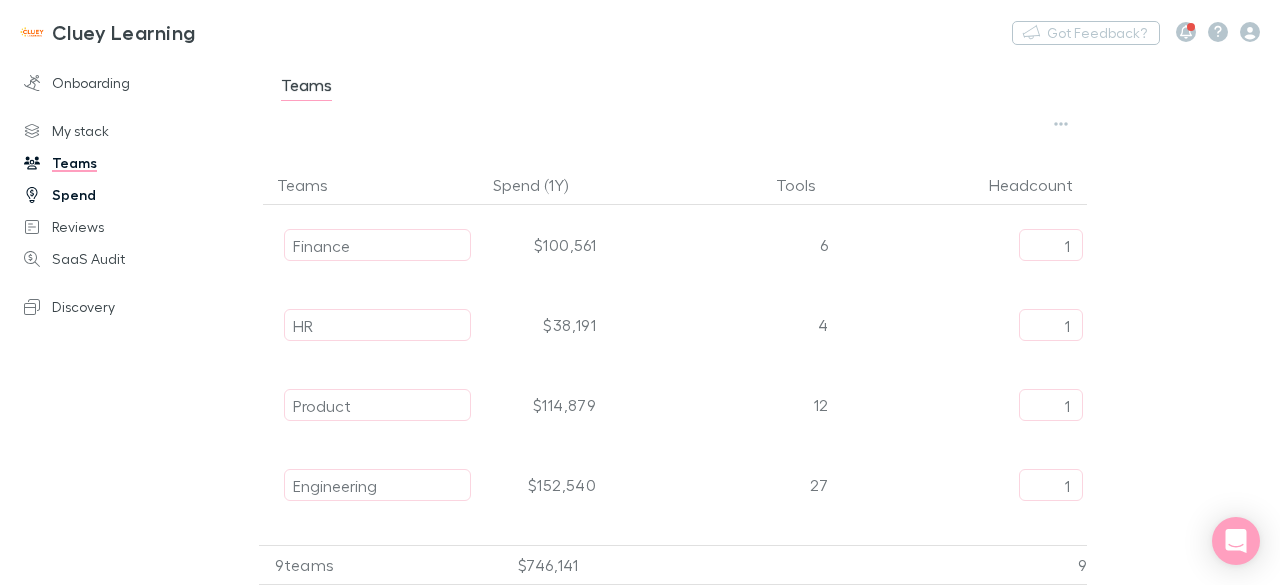 click on "Spend" at bounding box center (129, 195) 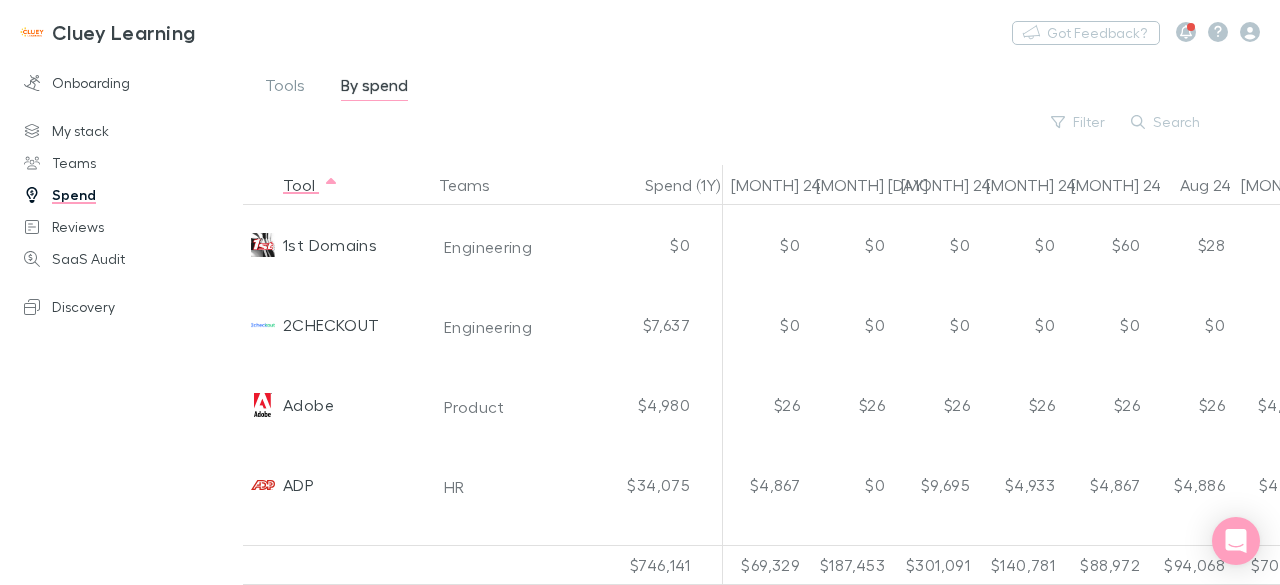 scroll, scrollTop: 0, scrollLeft: 1056, axis: horizontal 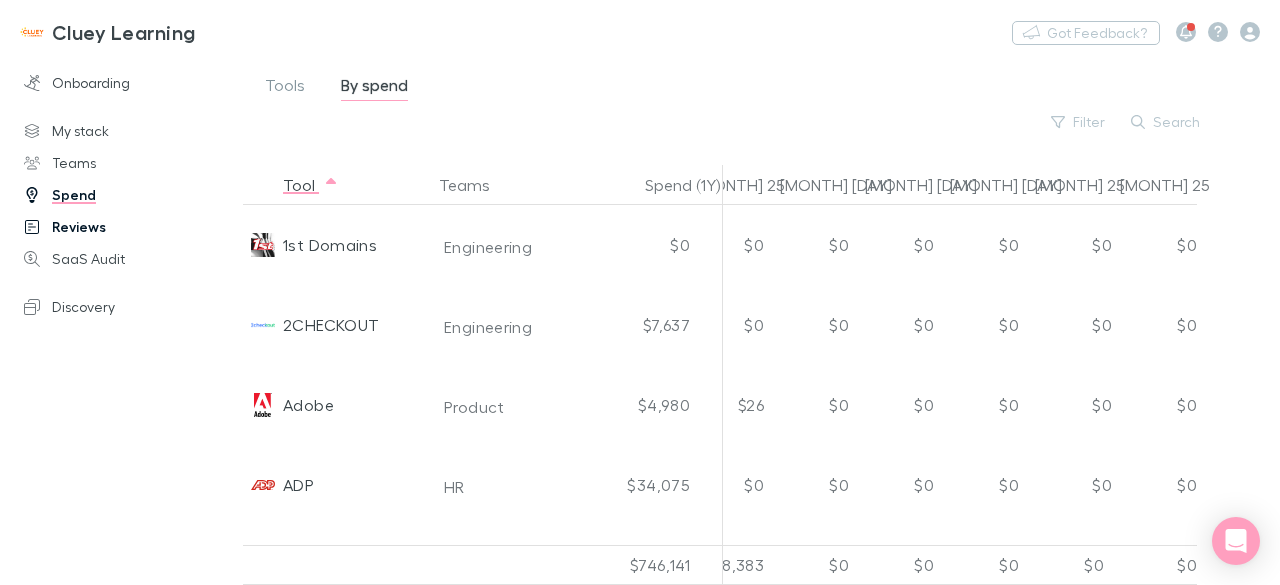 click on "Reviews" at bounding box center [129, 227] 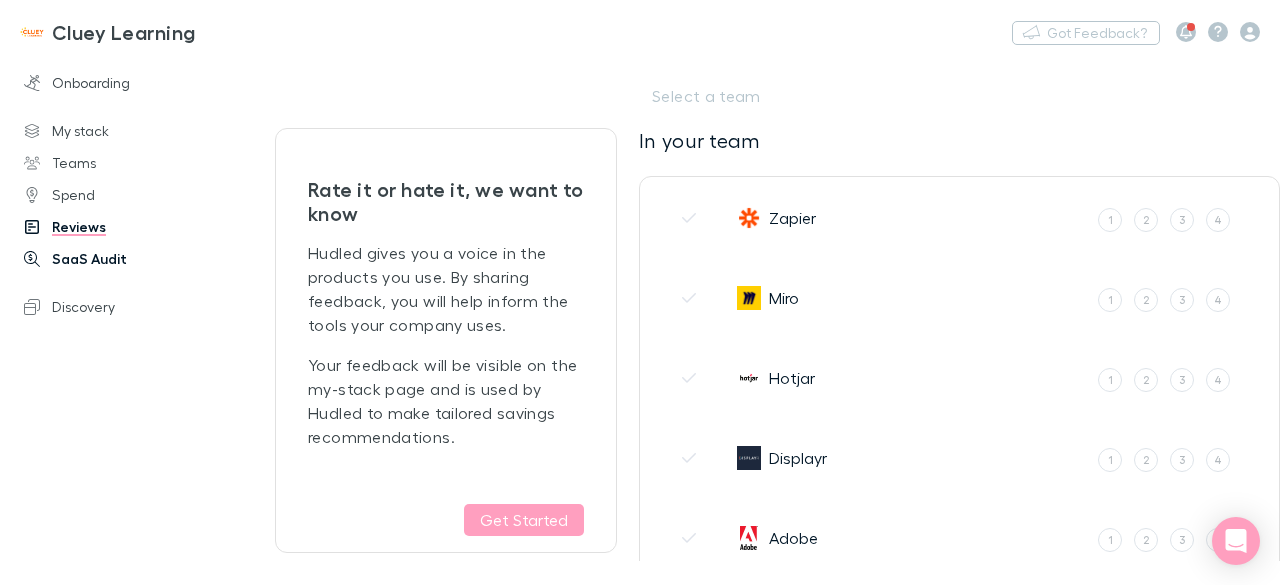 click on "SaaS Audit" at bounding box center (129, 259) 